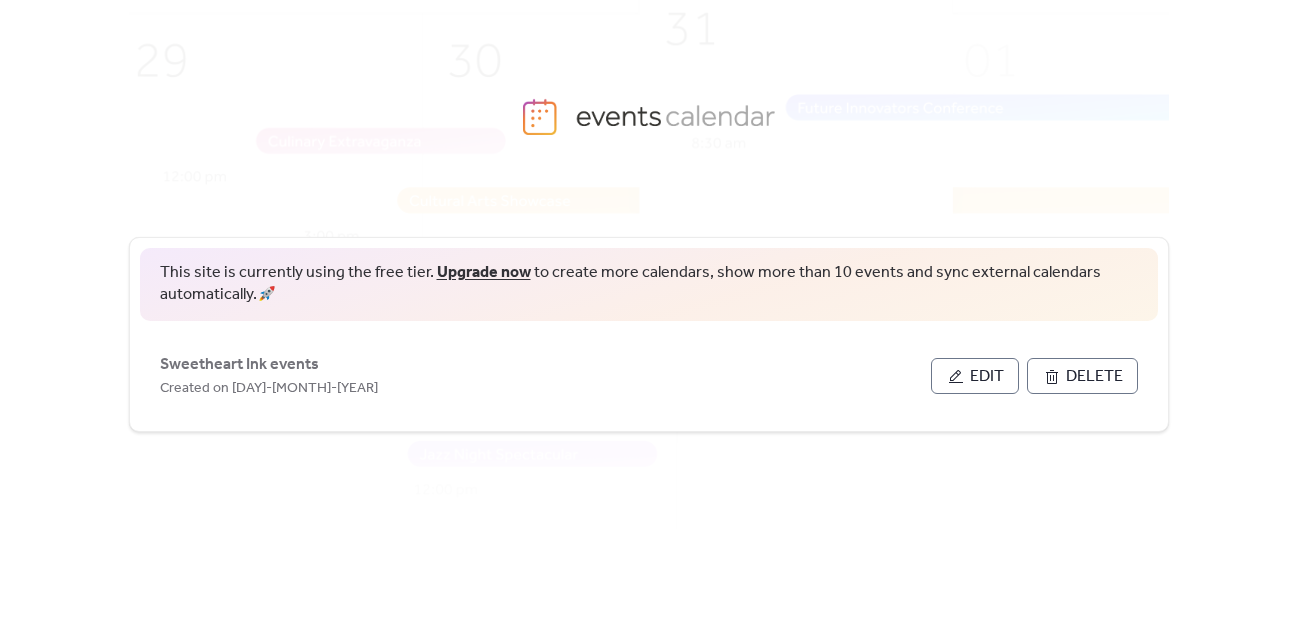 scroll, scrollTop: 0, scrollLeft: 0, axis: both 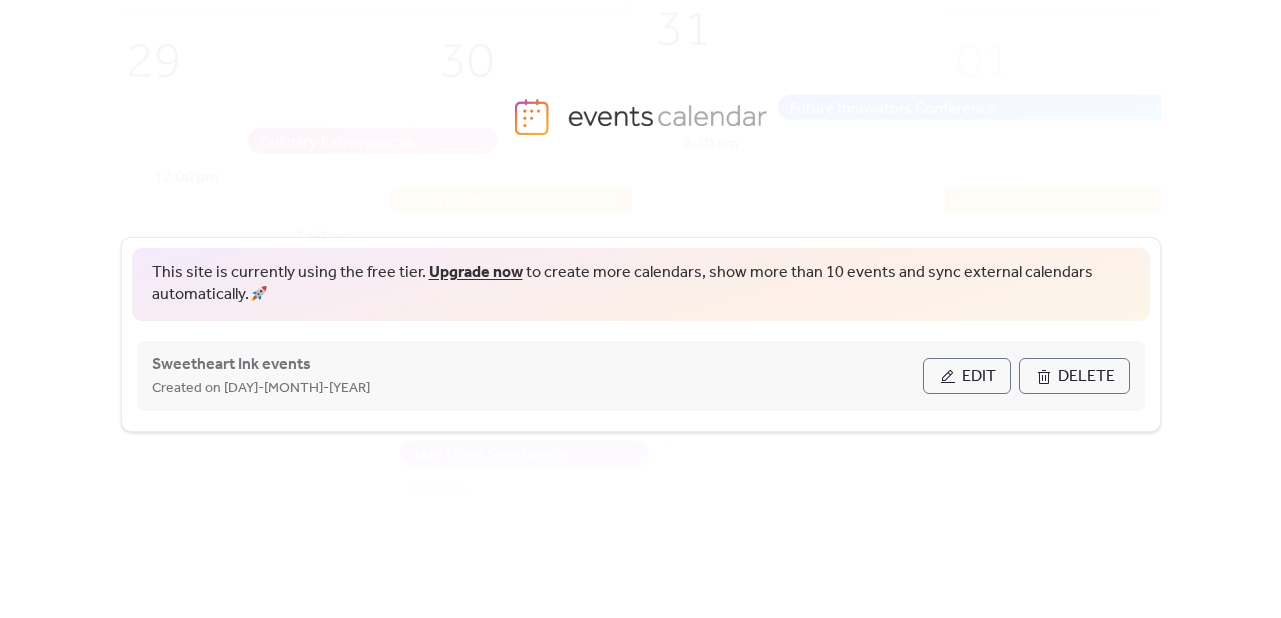 click on "Edit" at bounding box center (979, 377) 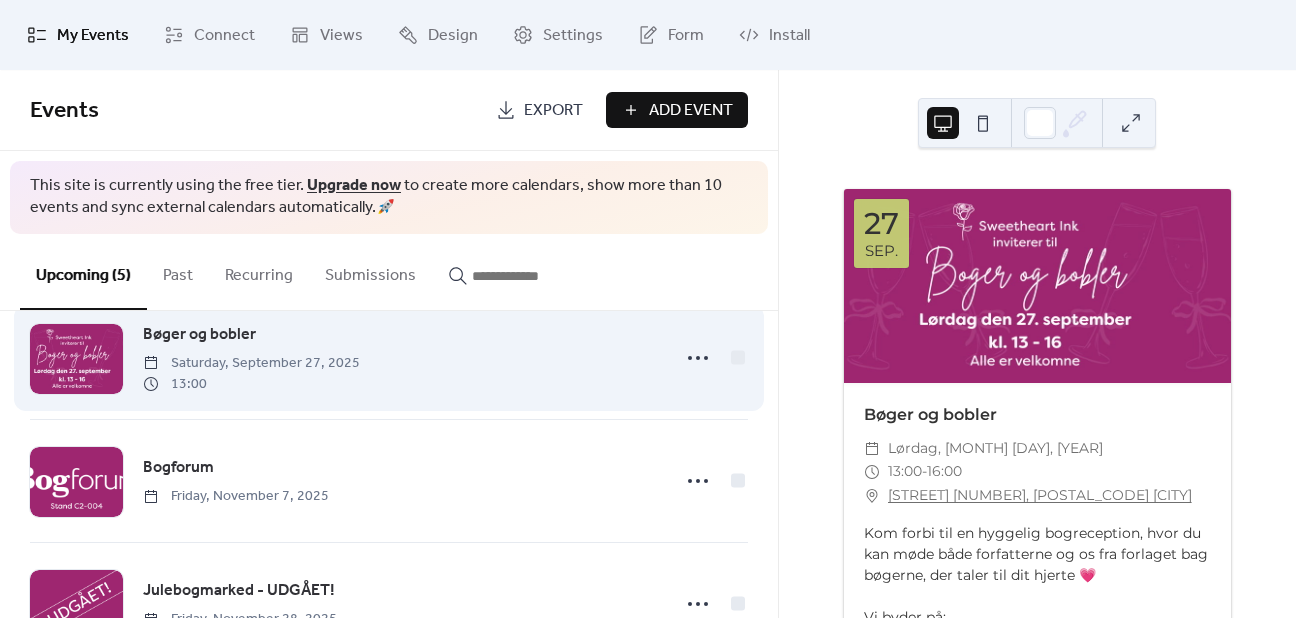 scroll, scrollTop: 0, scrollLeft: 0, axis: both 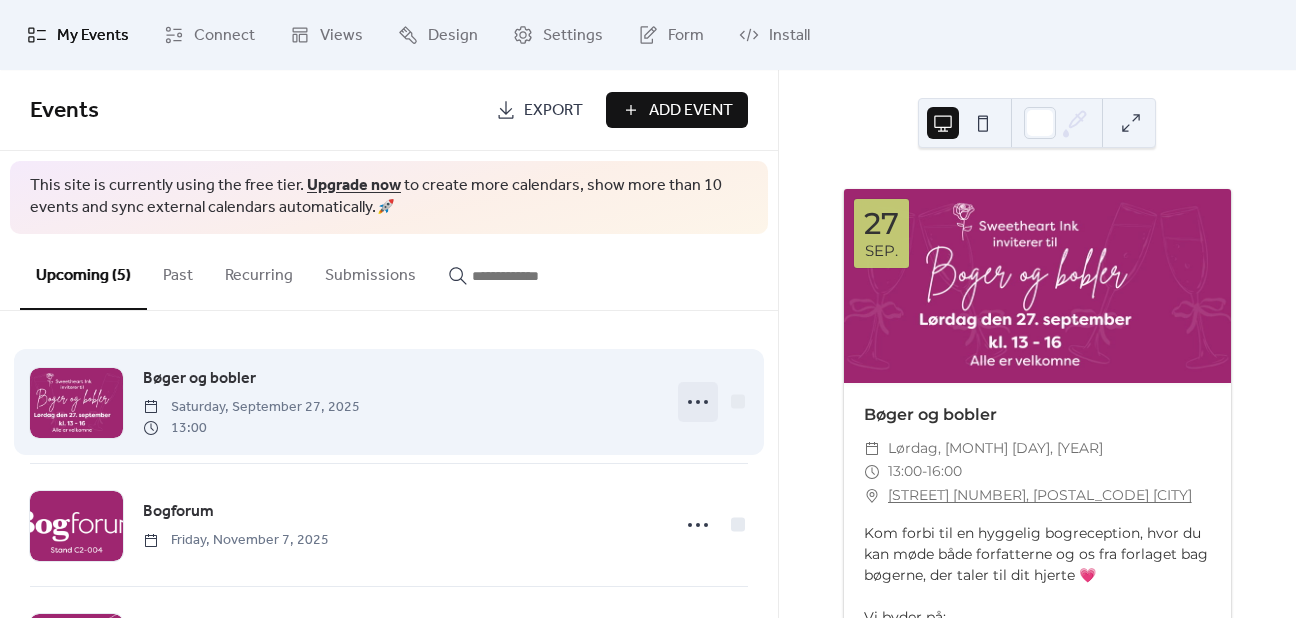 click 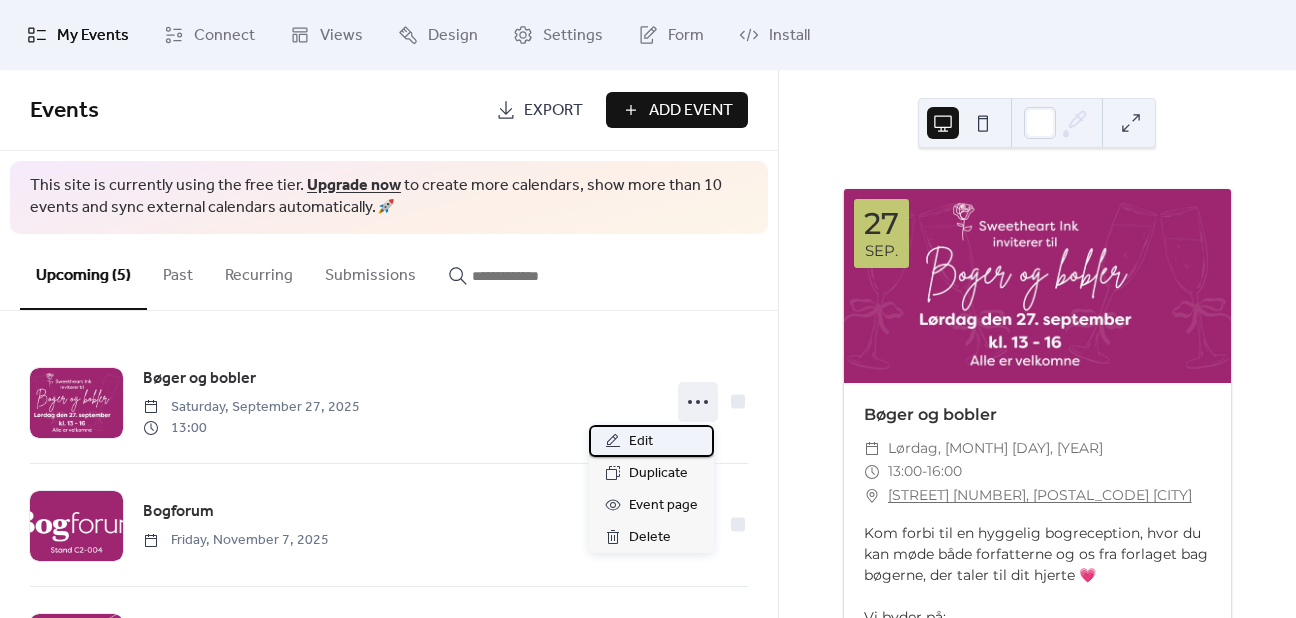 click on "Edit" at bounding box center (641, 442) 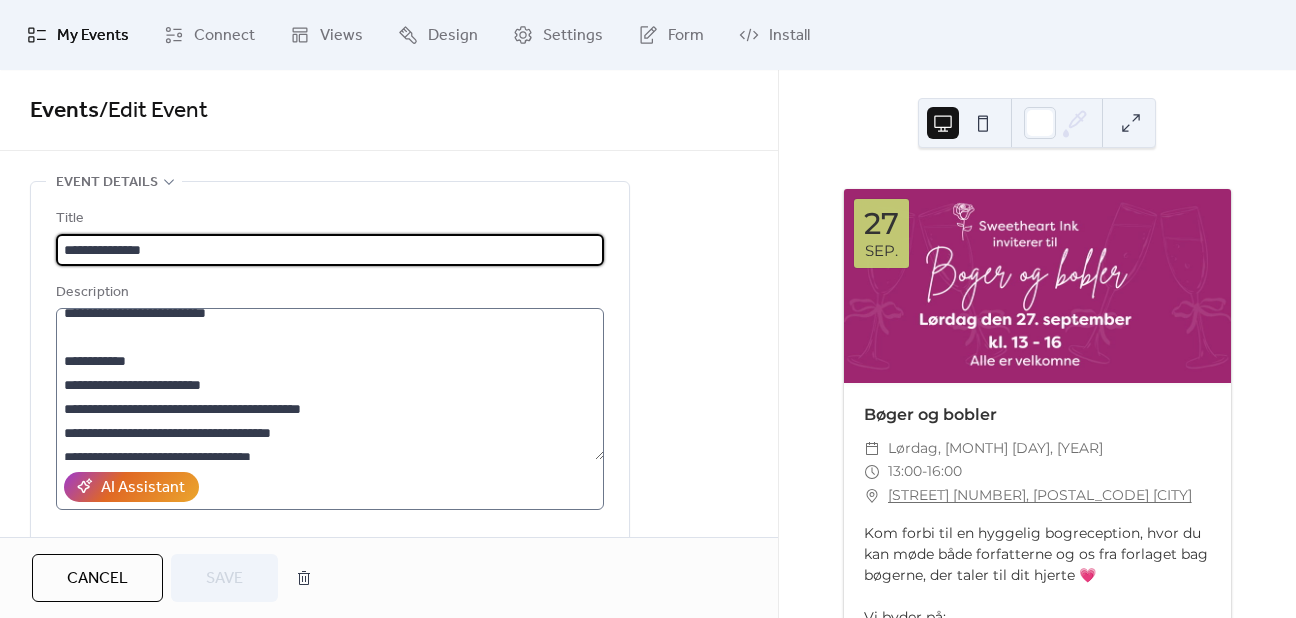 scroll, scrollTop: 96, scrollLeft: 0, axis: vertical 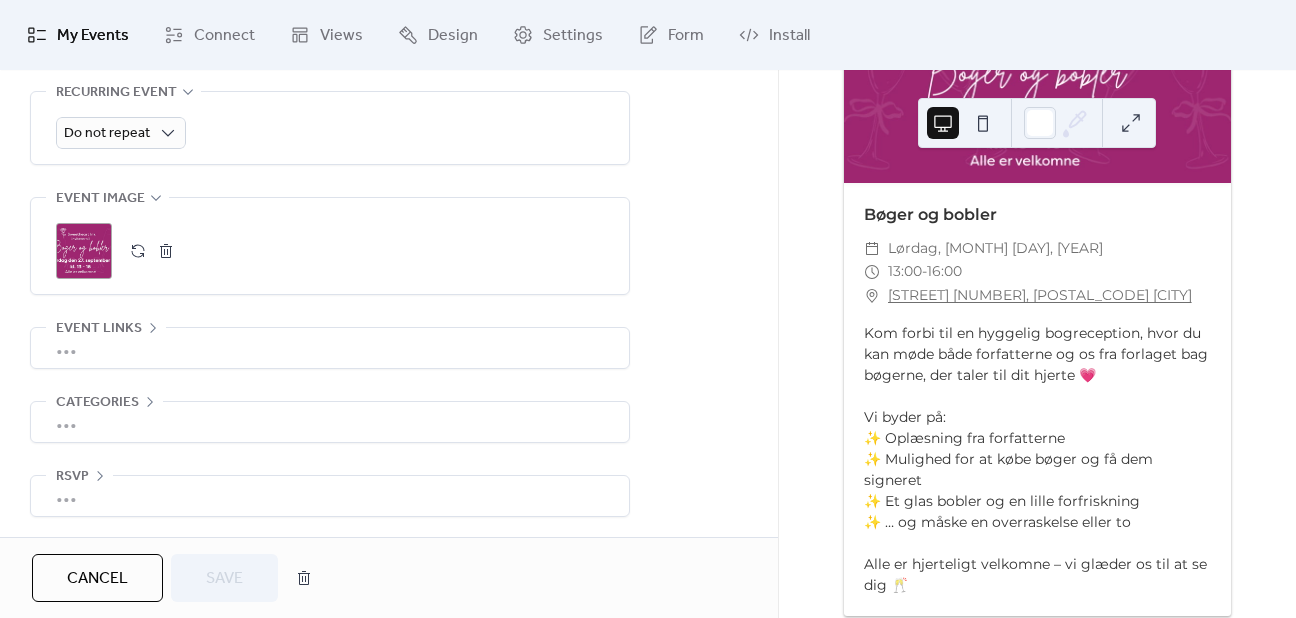 click at bounding box center (166, 251) 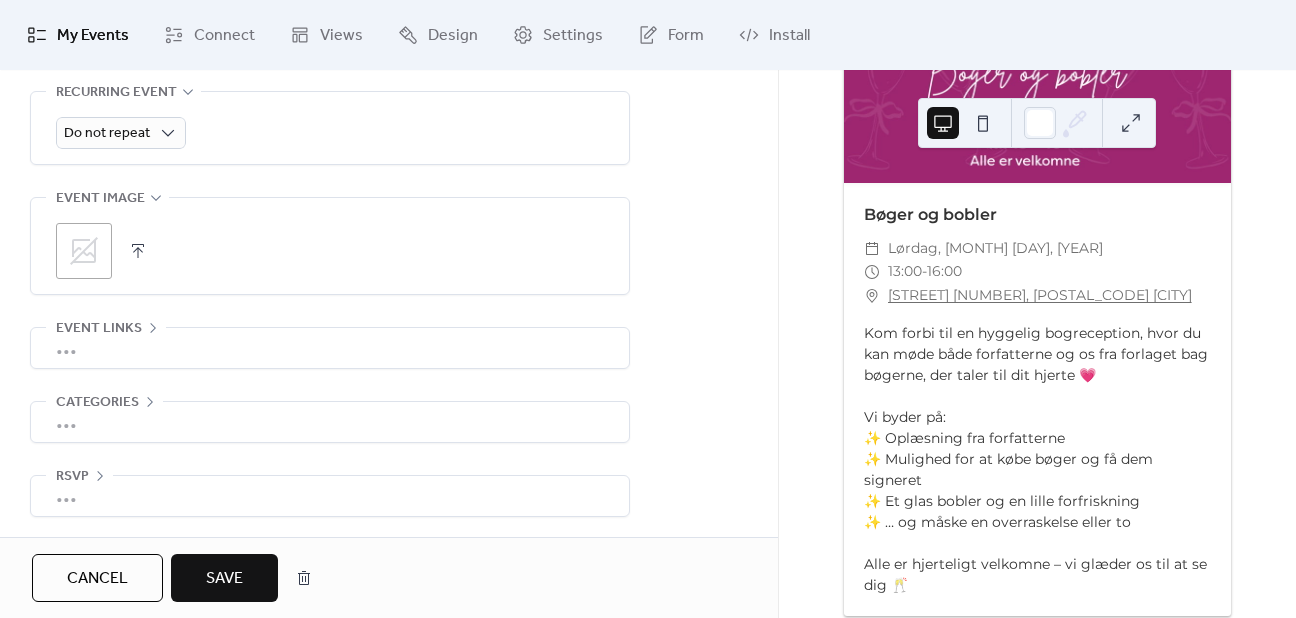 click on ";" at bounding box center (84, 251) 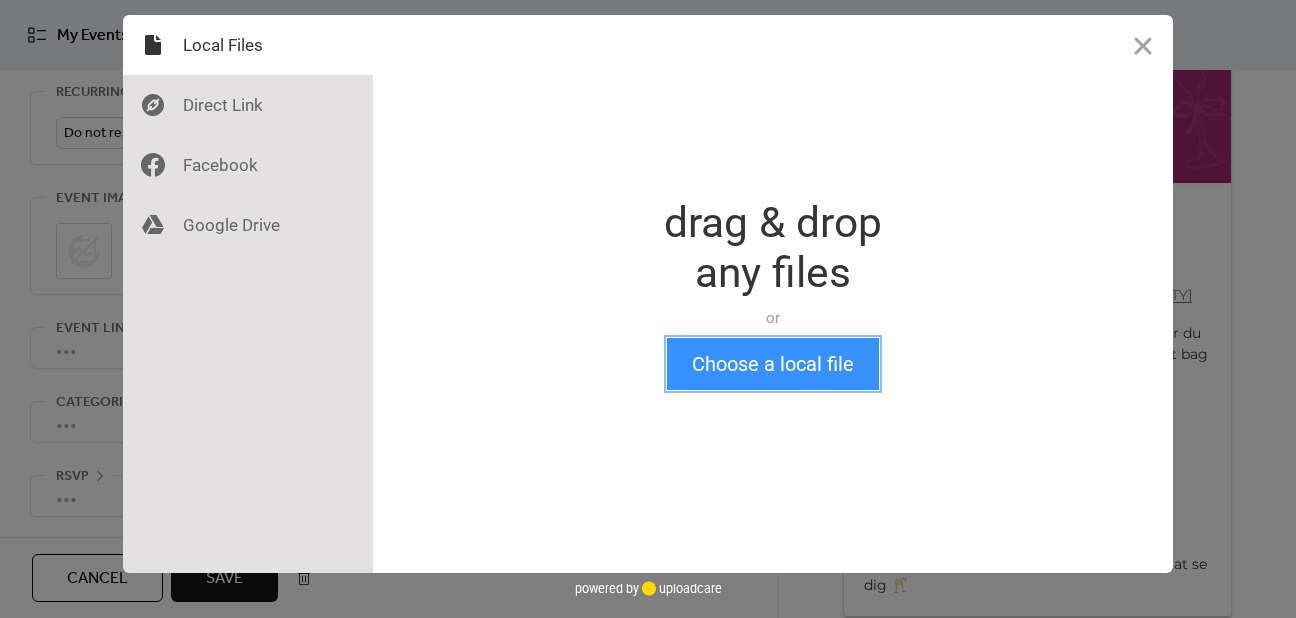 click on "Choose a local file" at bounding box center (773, 364) 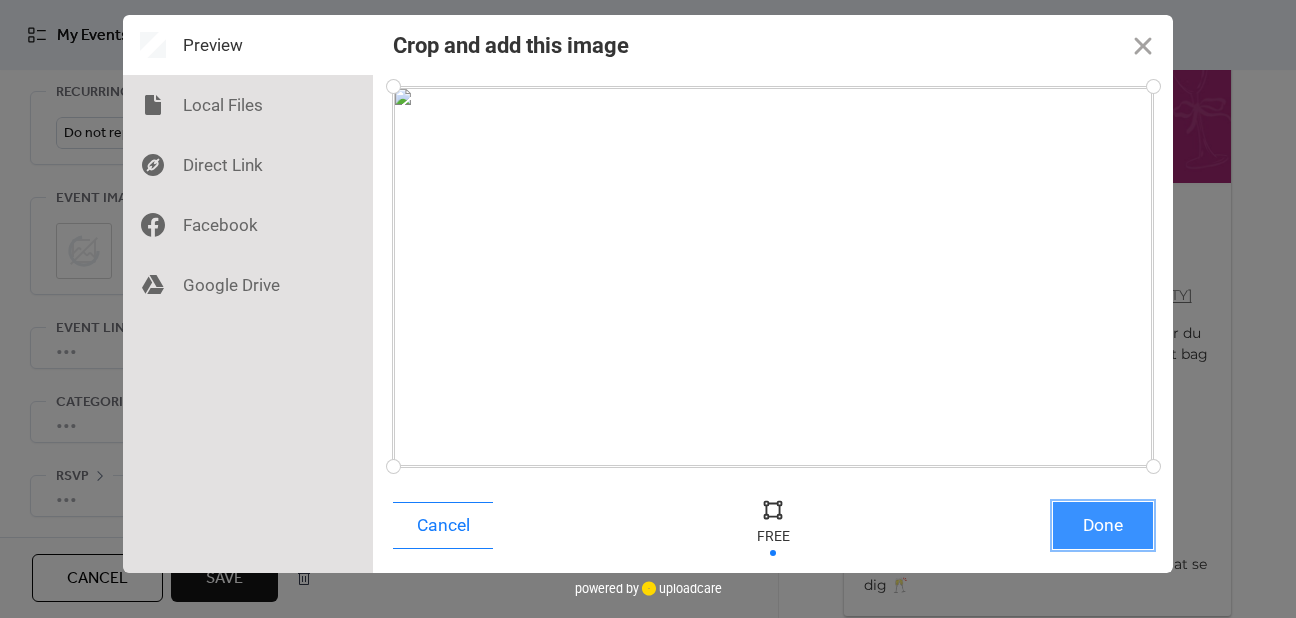 click on "Done" at bounding box center (1103, 525) 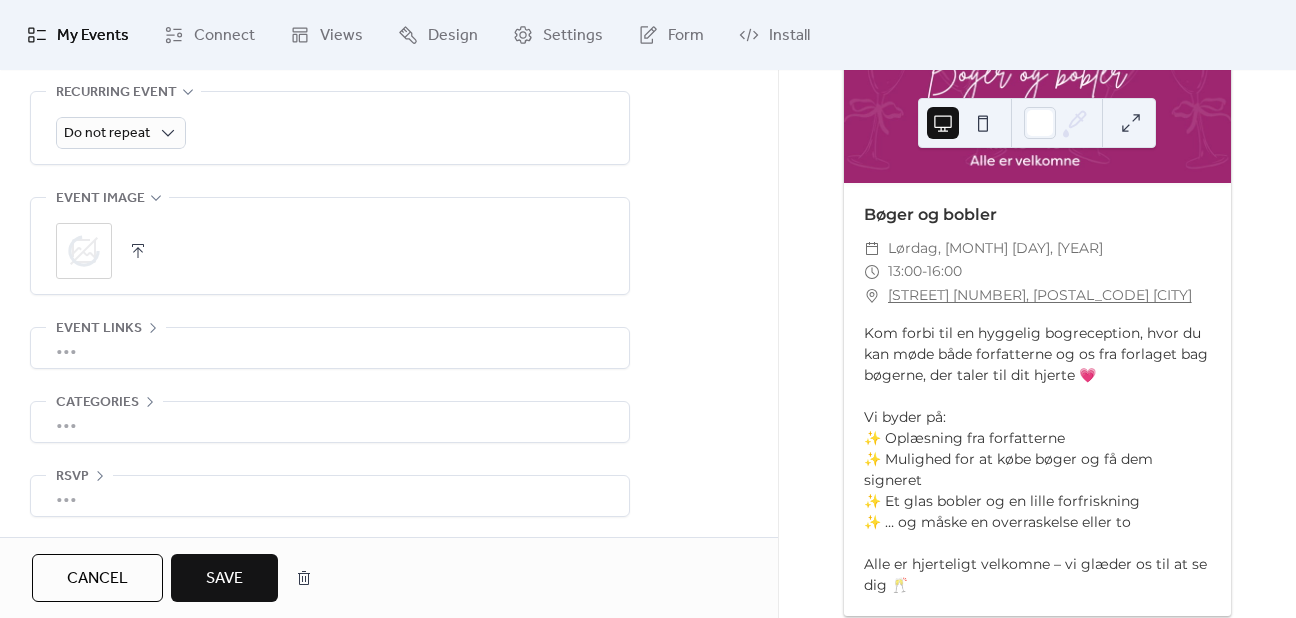 click on "Save" at bounding box center [224, 578] 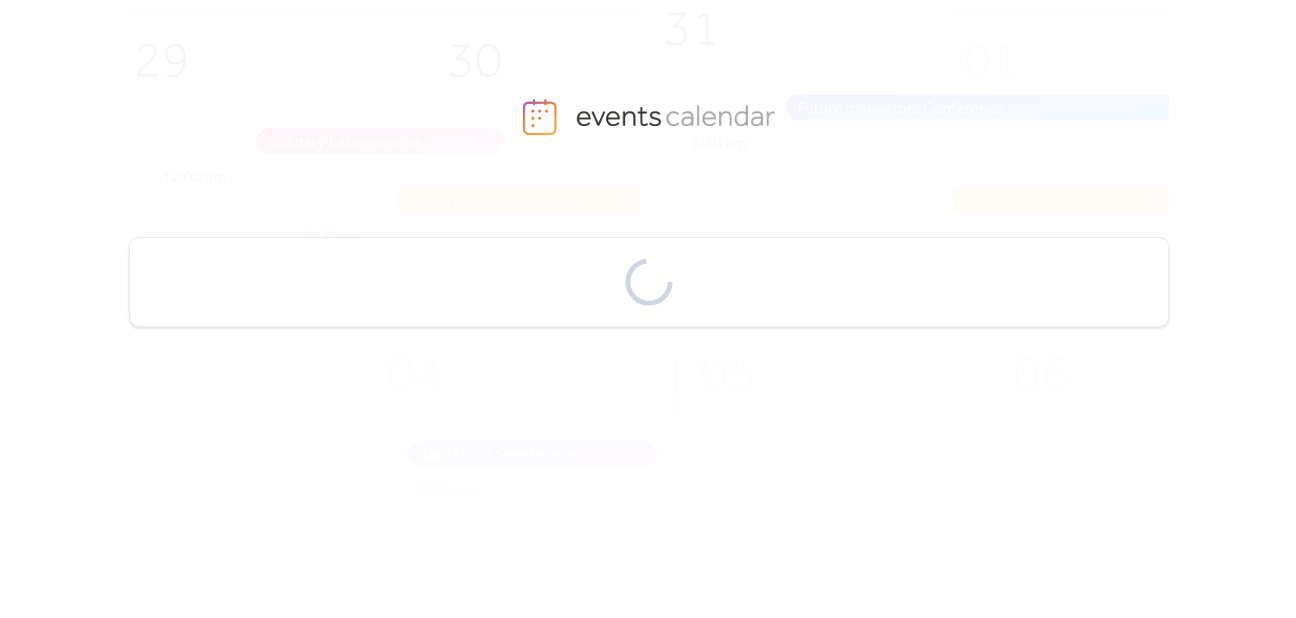 scroll, scrollTop: 0, scrollLeft: 0, axis: both 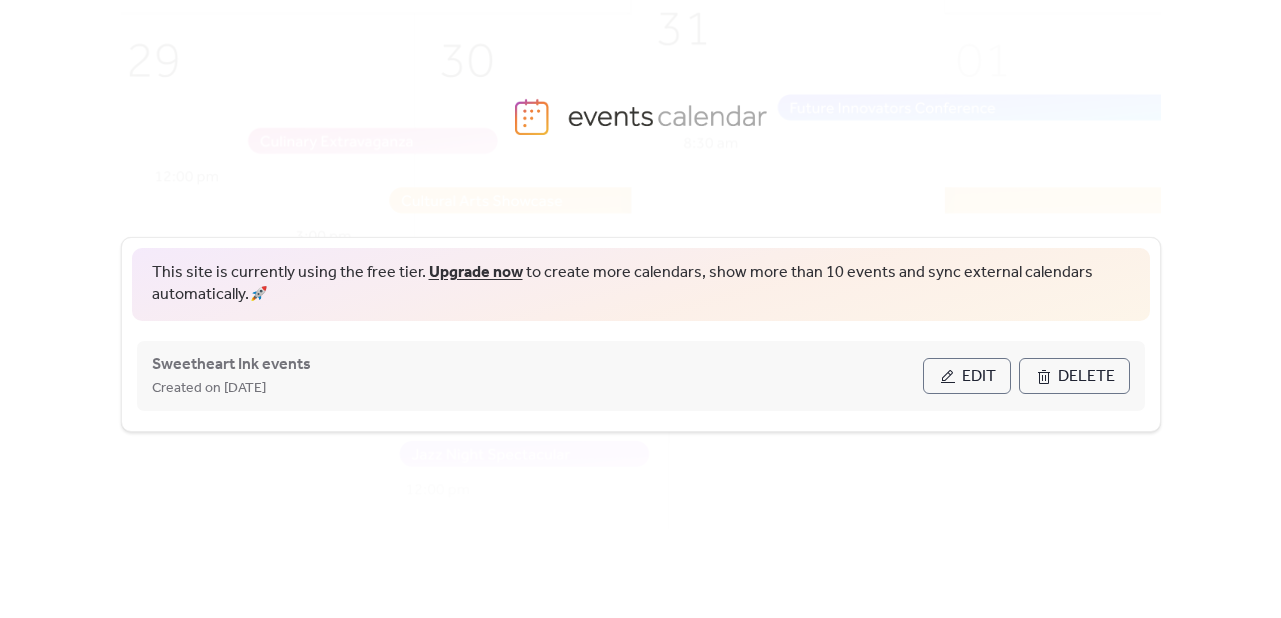 click on "Edit" at bounding box center [967, 376] 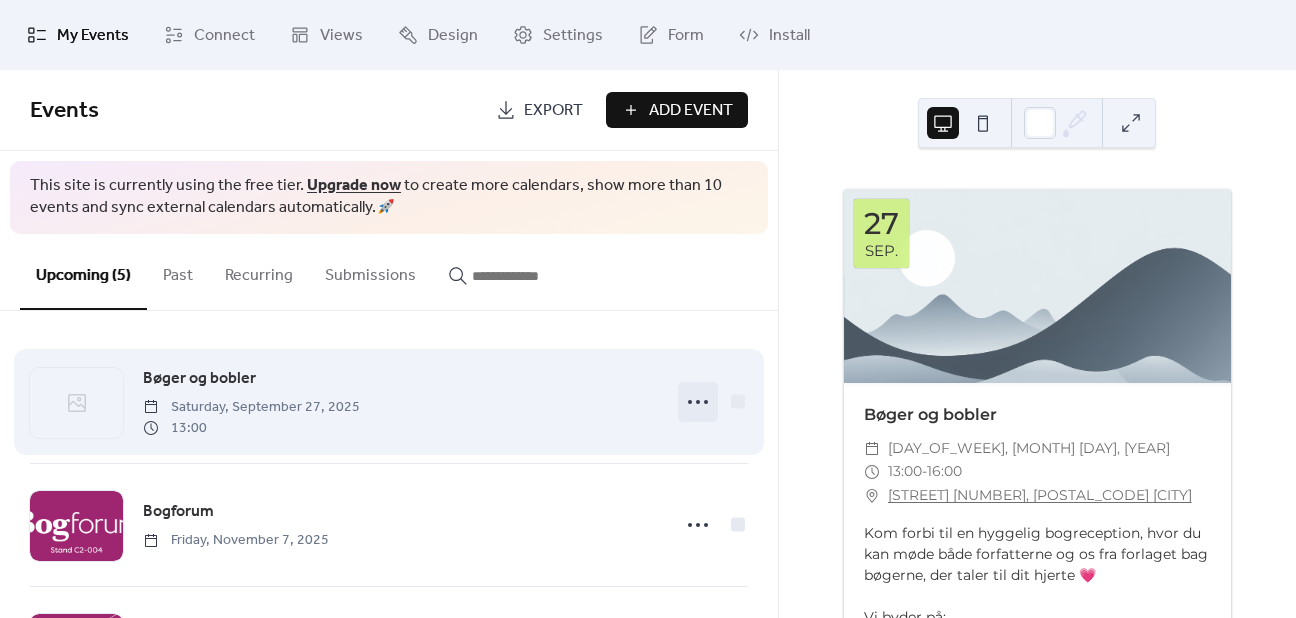 click 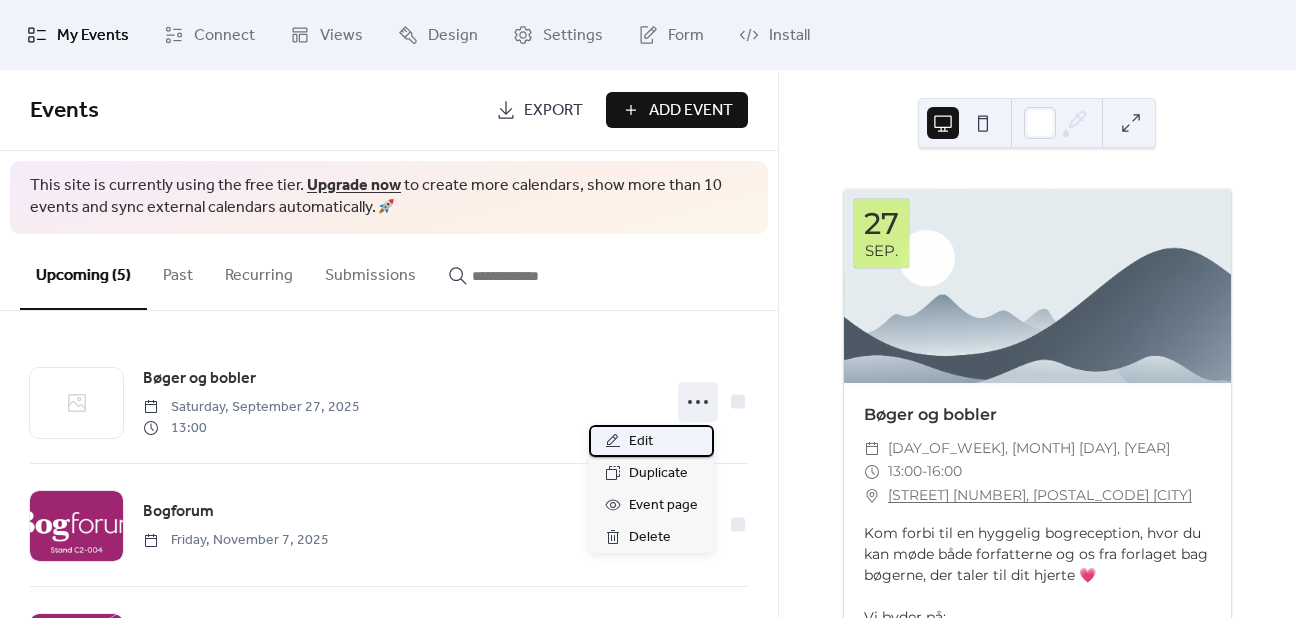click on "Edit" at bounding box center (641, 442) 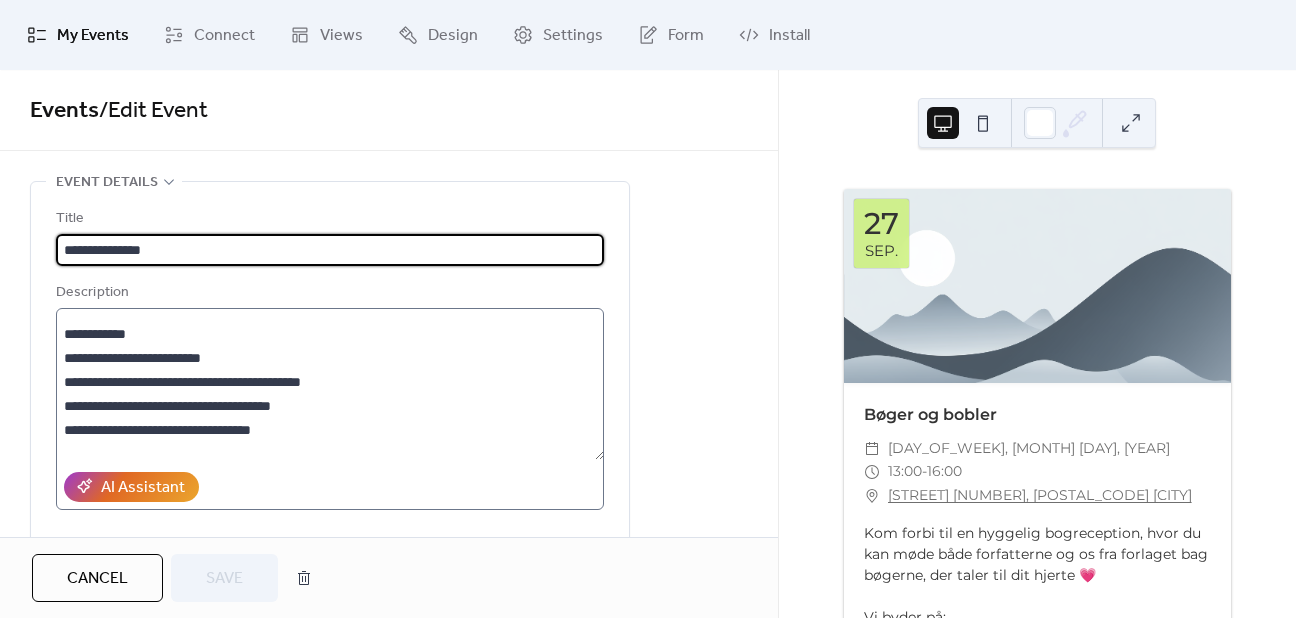 scroll, scrollTop: 96, scrollLeft: 0, axis: vertical 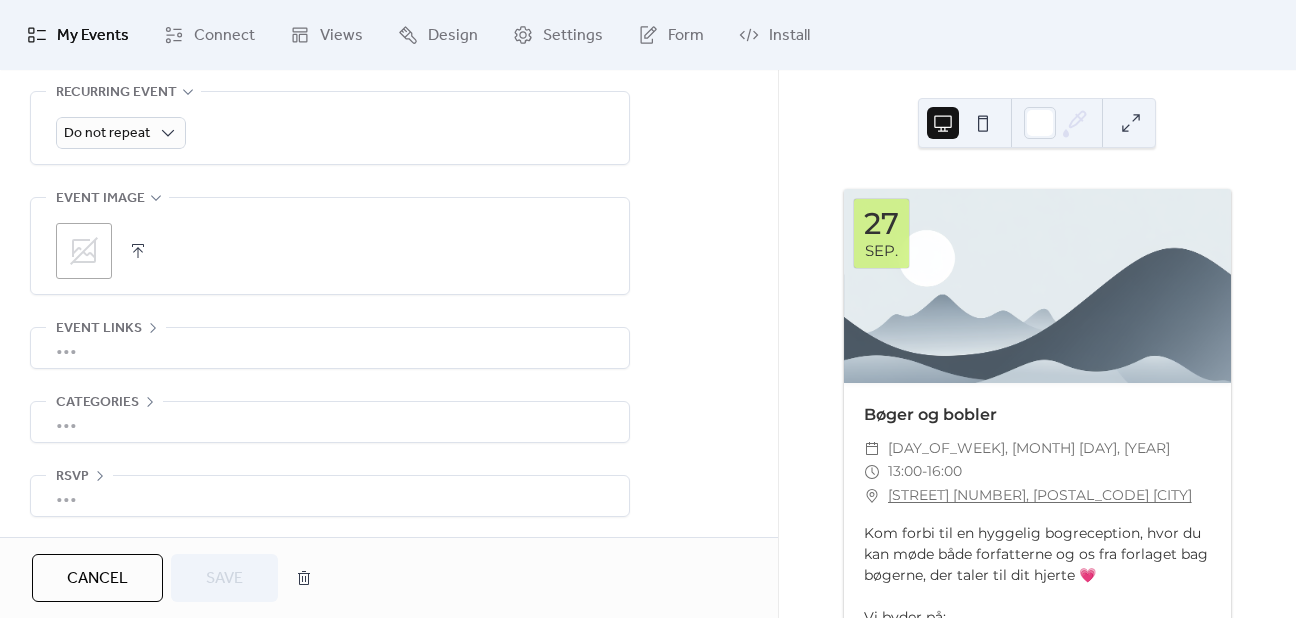 click on ";" at bounding box center [84, 251] 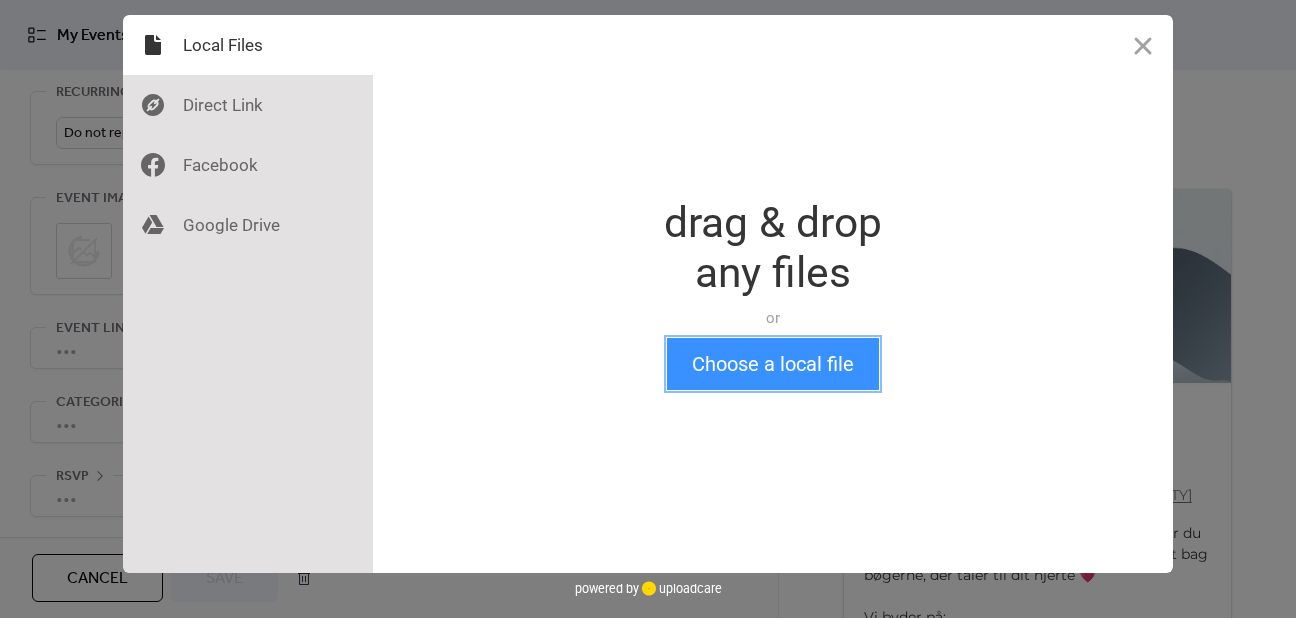 click on "Choose a local file" at bounding box center (773, 364) 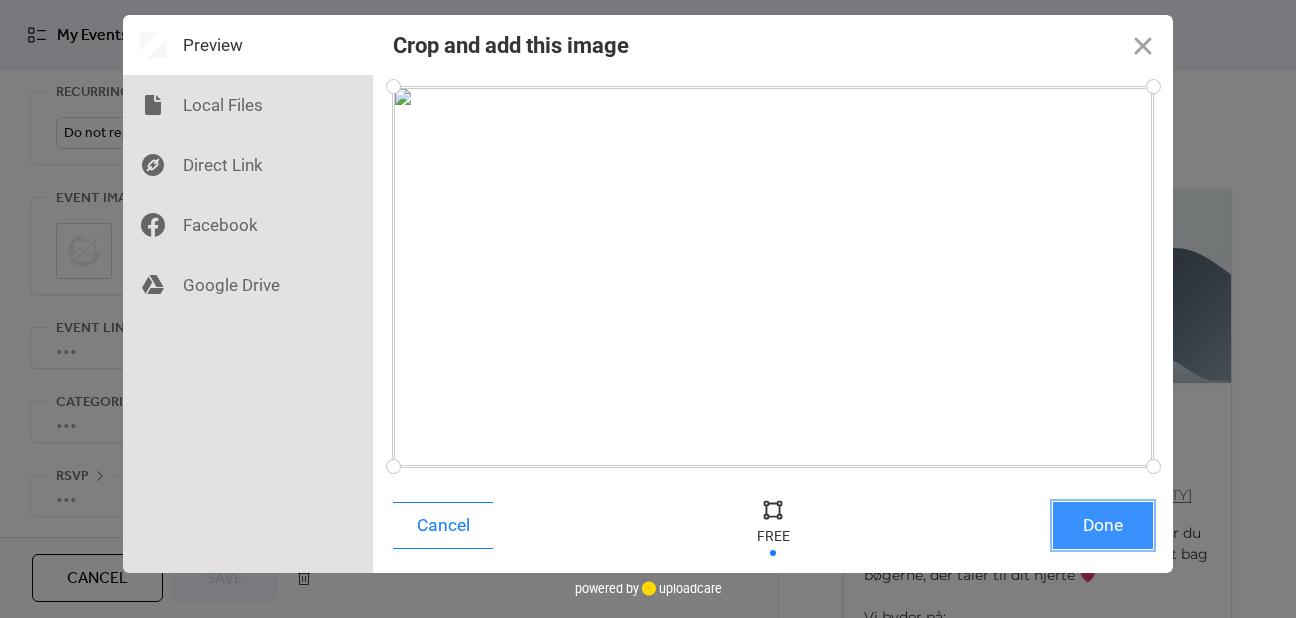 click on "Done" at bounding box center (1103, 525) 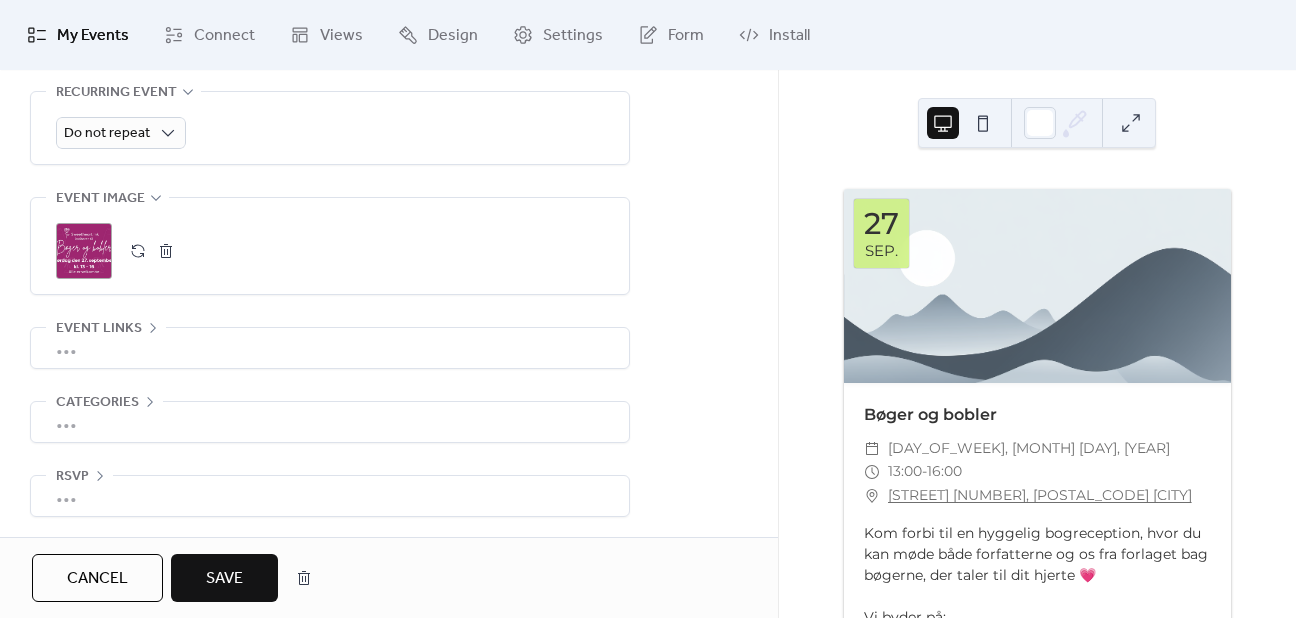 click on "Save" at bounding box center [224, 579] 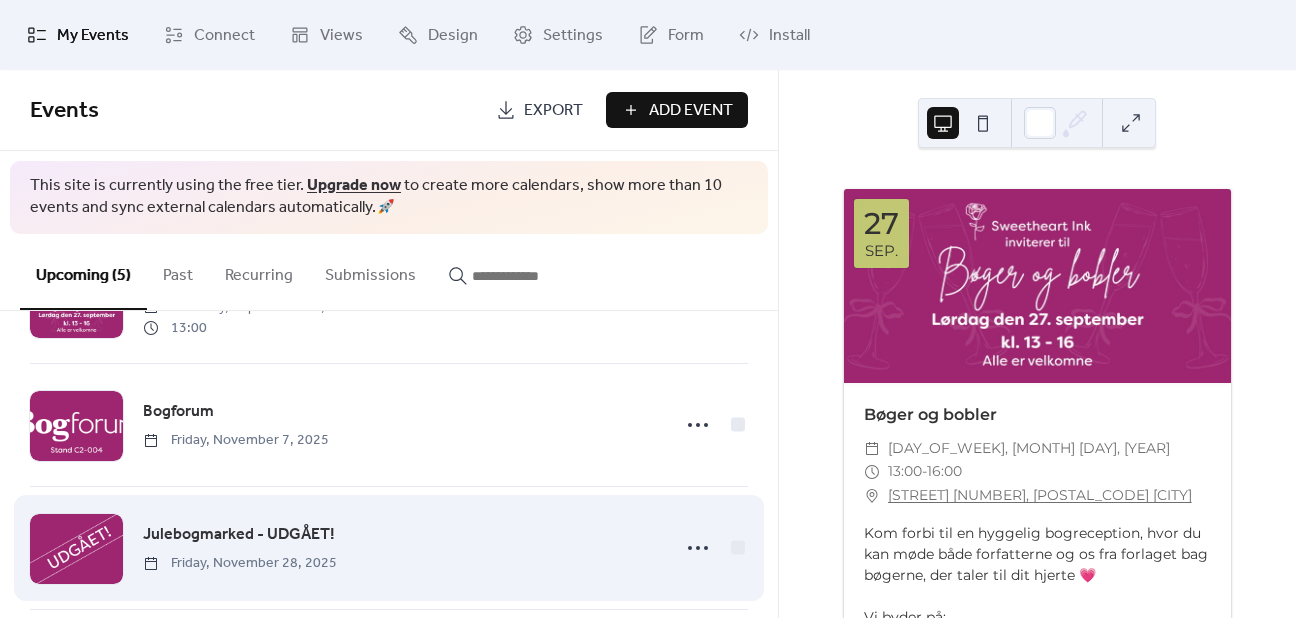 scroll, scrollTop: 0, scrollLeft: 0, axis: both 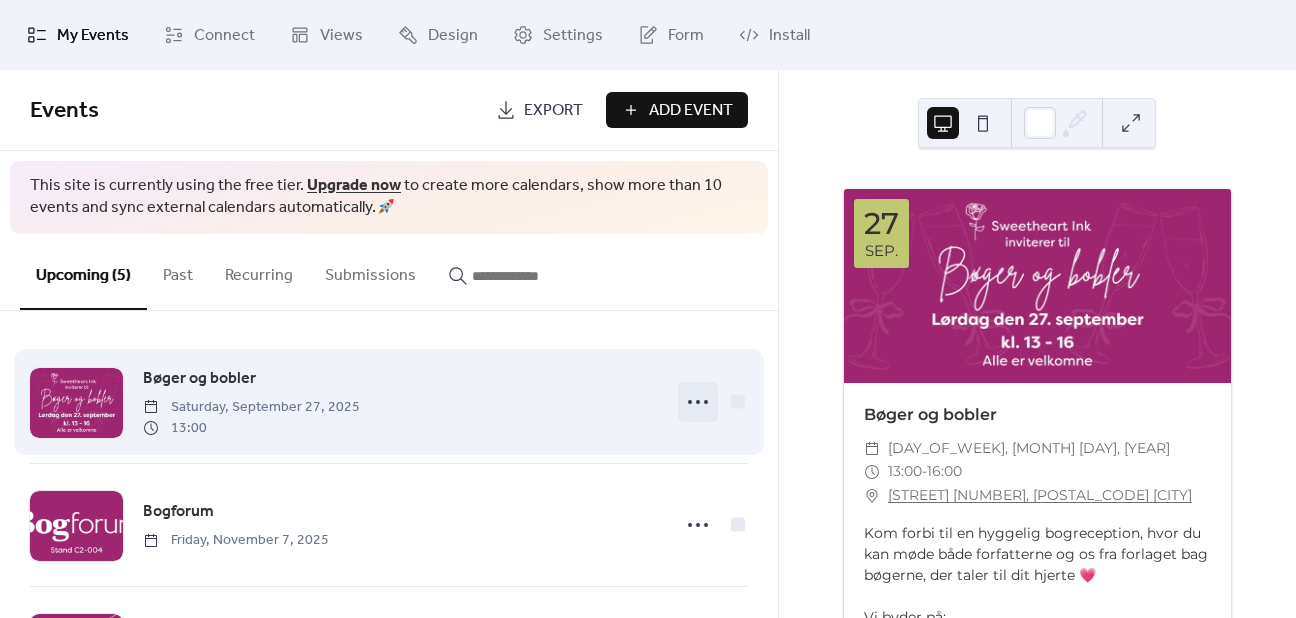 click 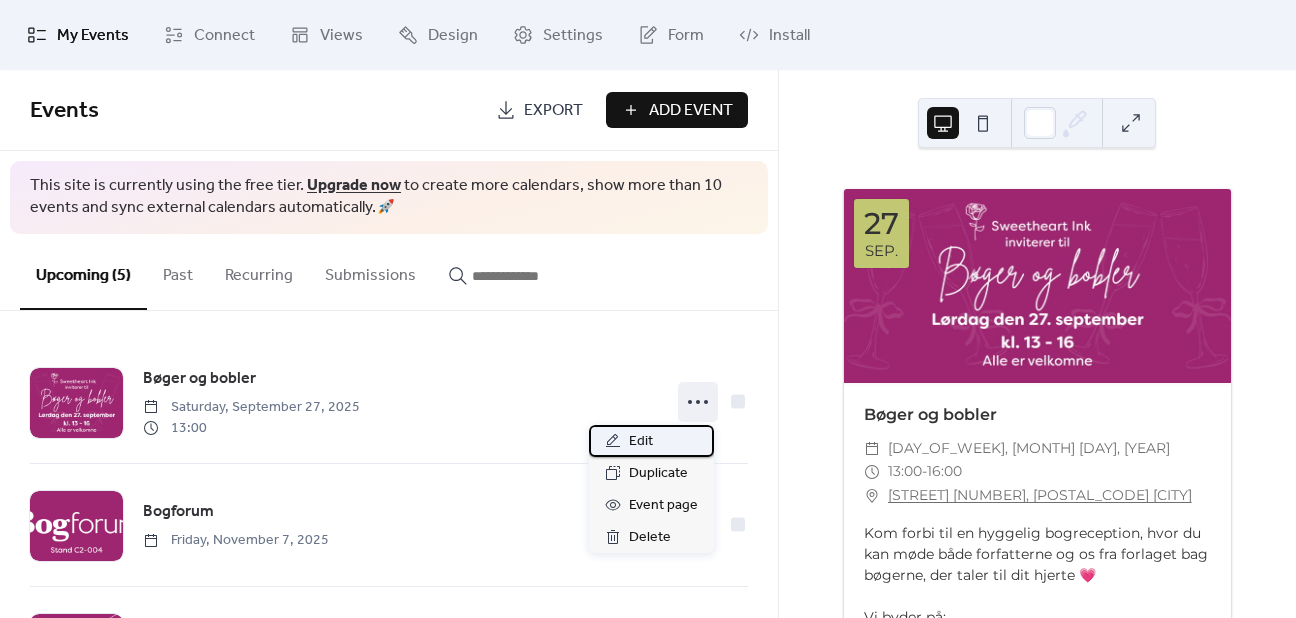 click on "Edit" at bounding box center (641, 442) 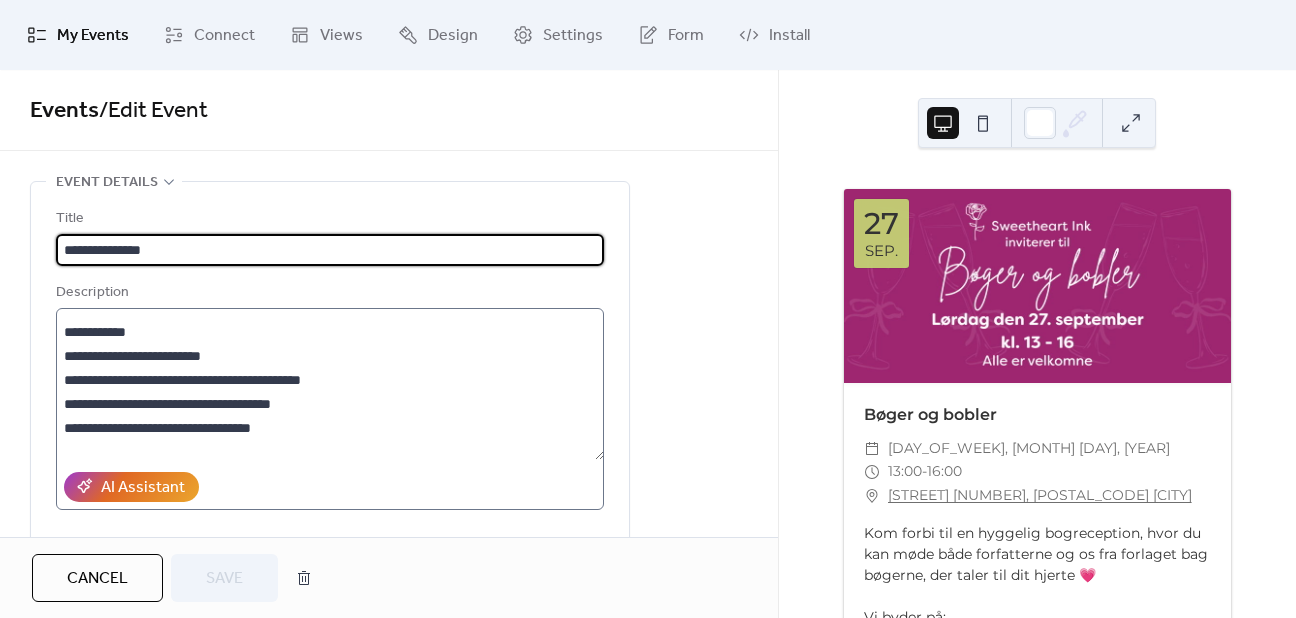 scroll, scrollTop: 96, scrollLeft: 0, axis: vertical 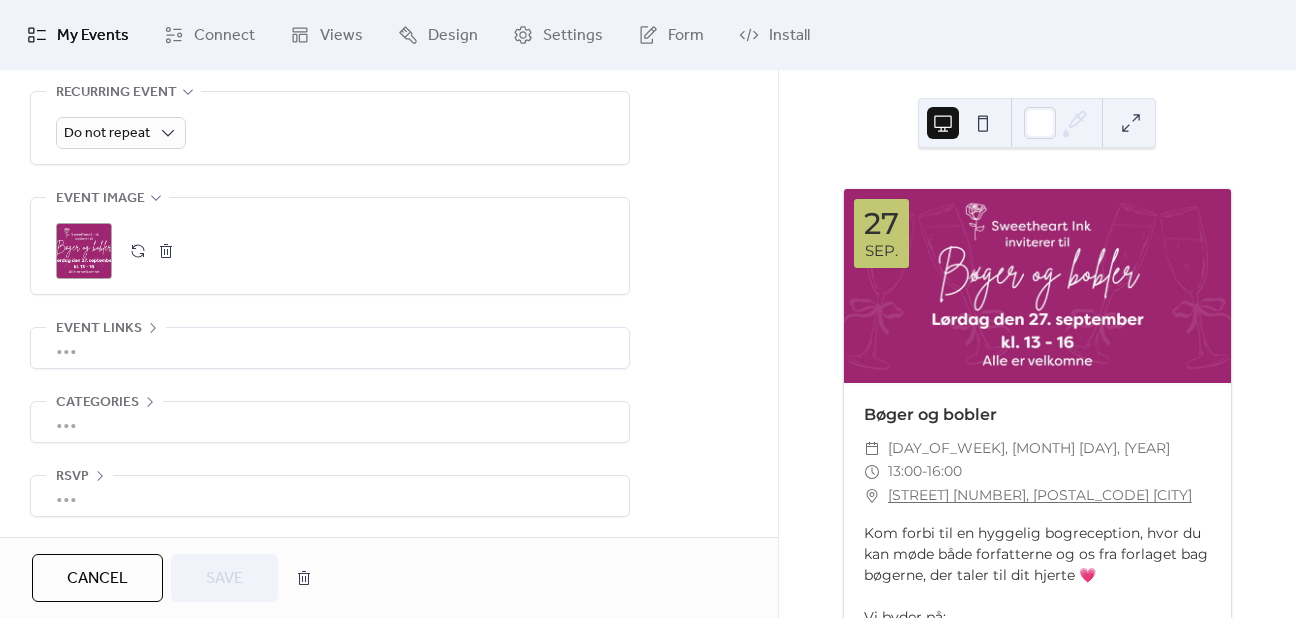 click at bounding box center [166, 251] 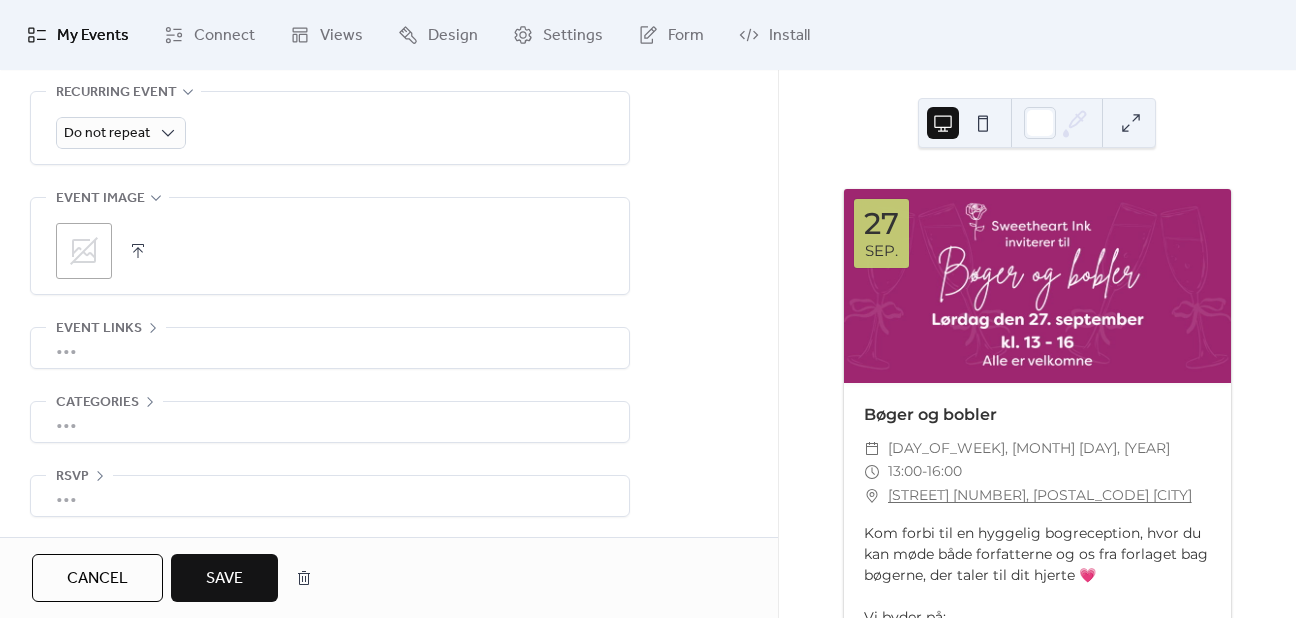click 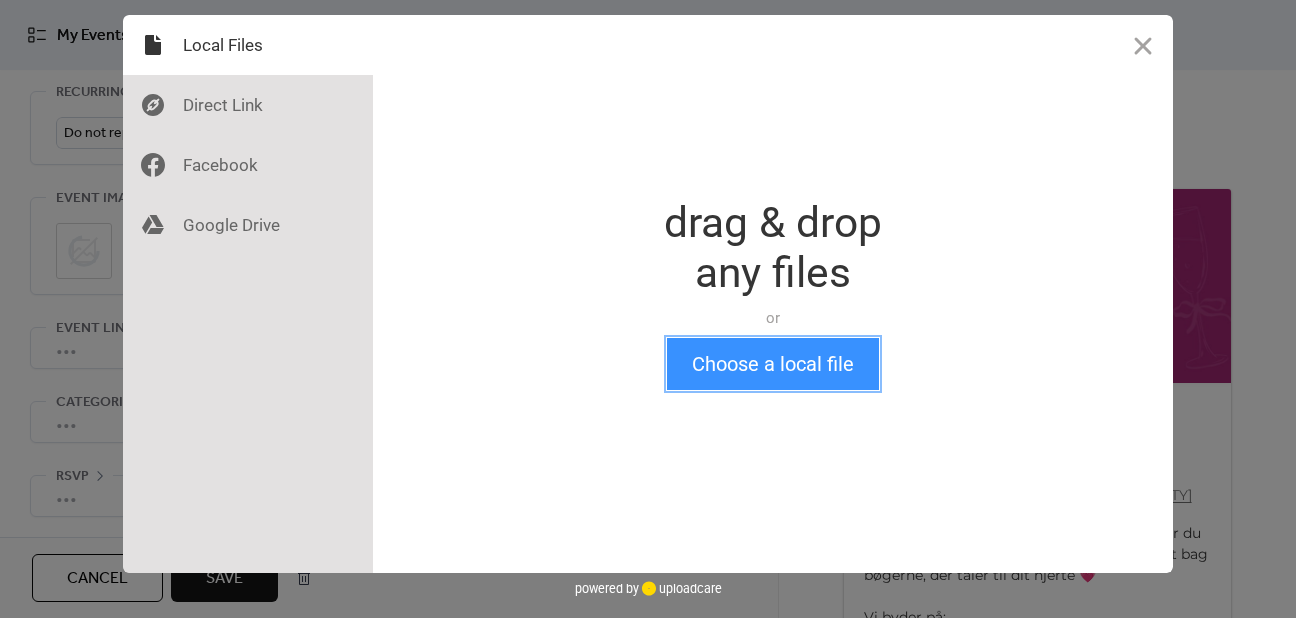 click on "Choose a local file" at bounding box center [773, 364] 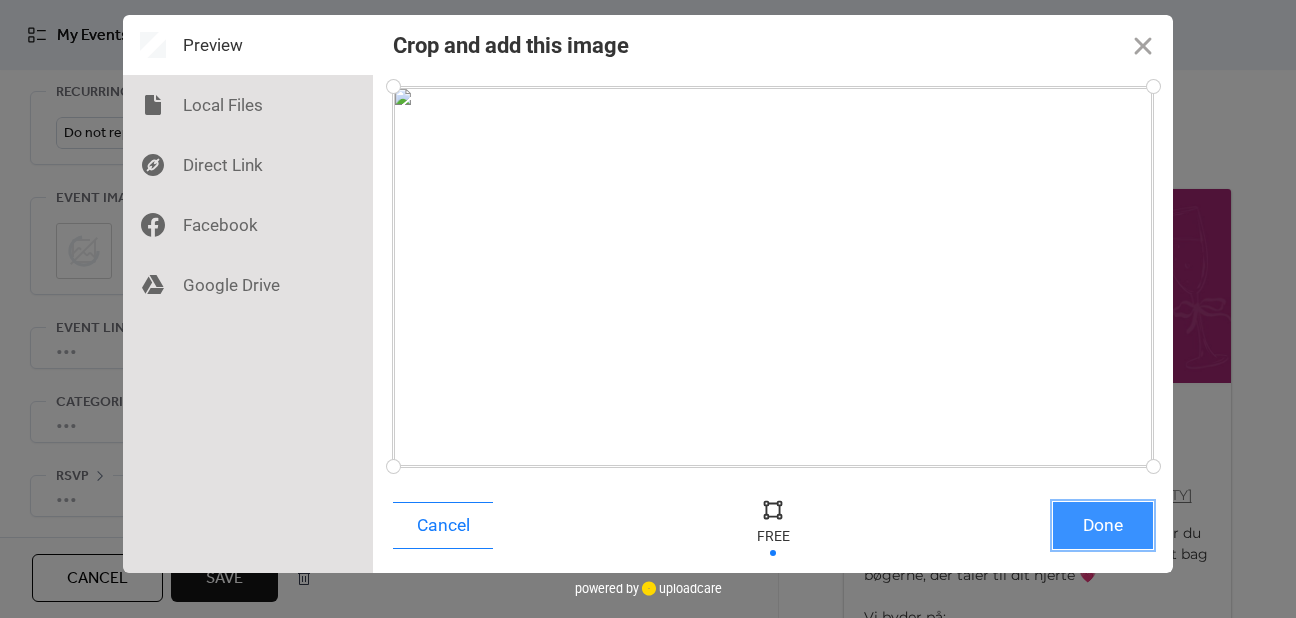click on "Done" at bounding box center (1103, 525) 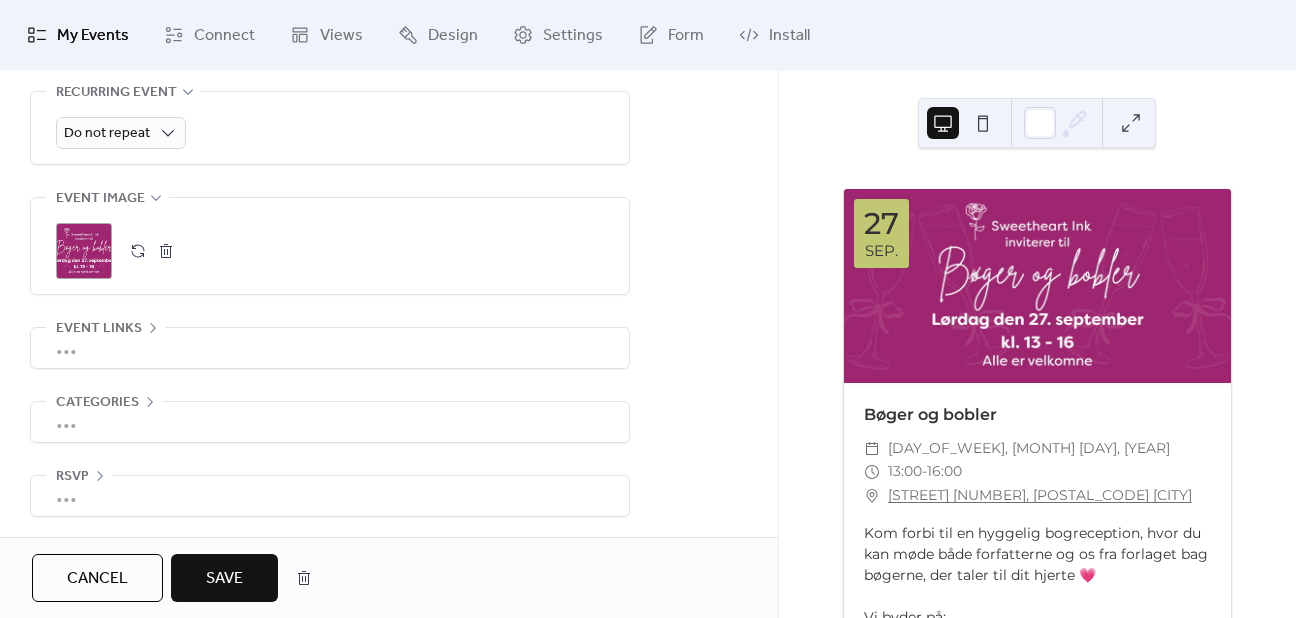 click on "Save" at bounding box center [224, 579] 